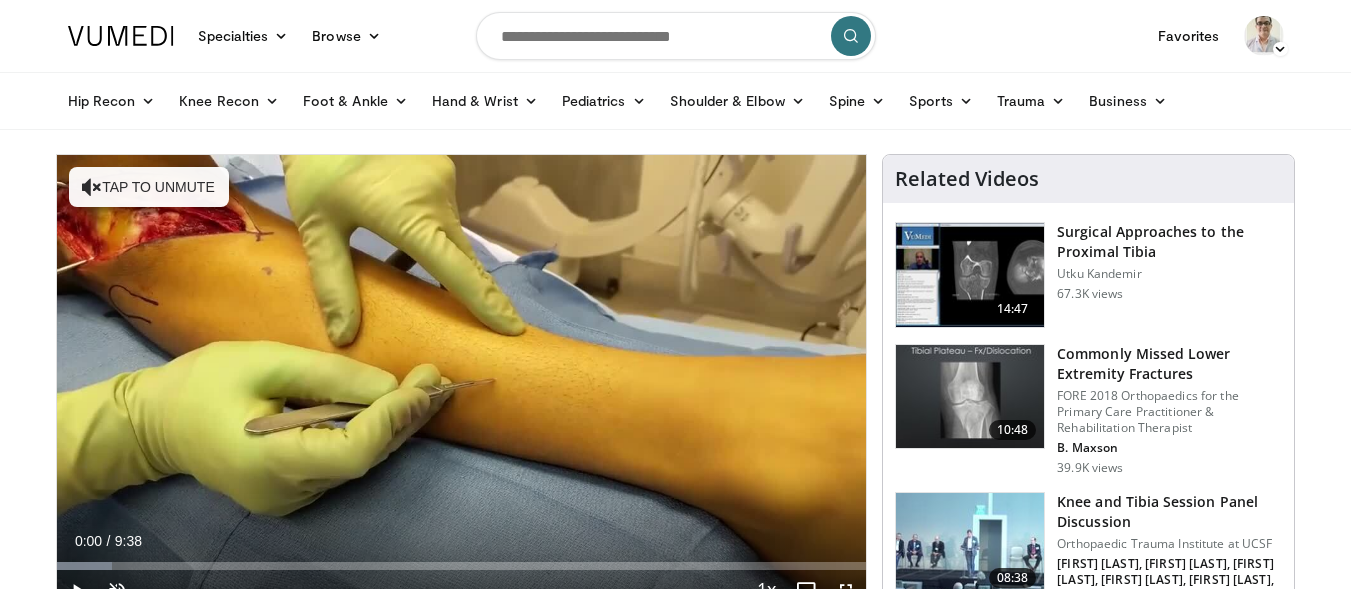scroll, scrollTop: 0, scrollLeft: 0, axis: both 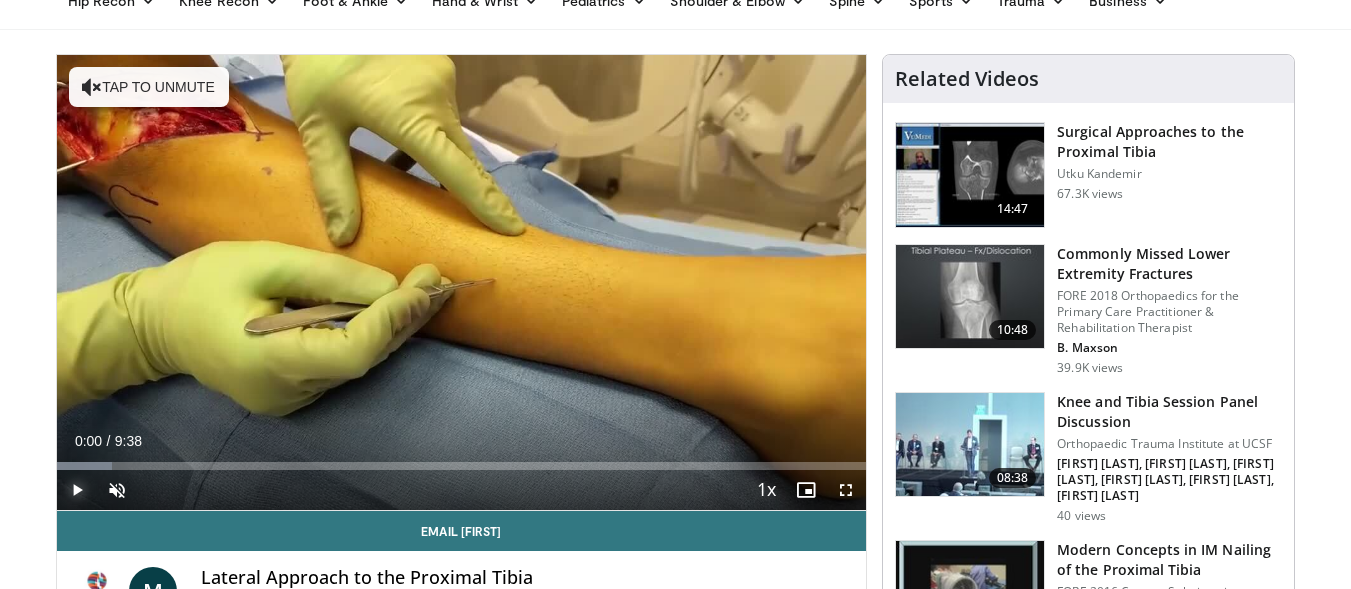 click at bounding box center (77, 490) 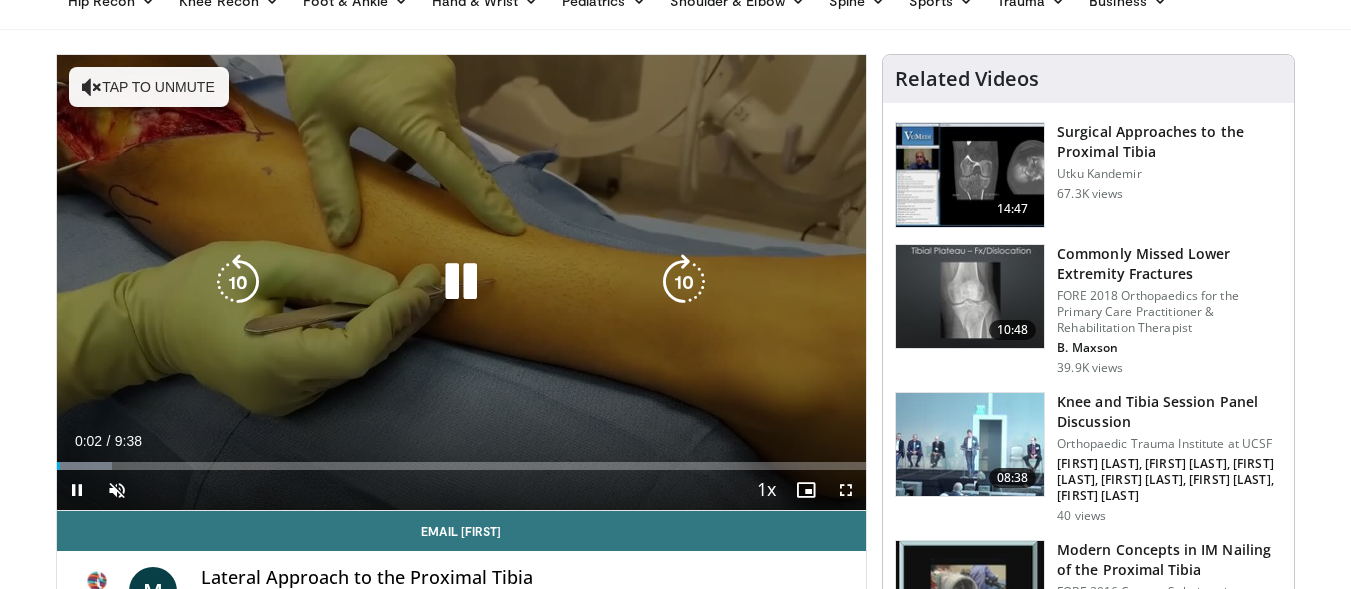 click on "Tap to unmute" at bounding box center (149, 87) 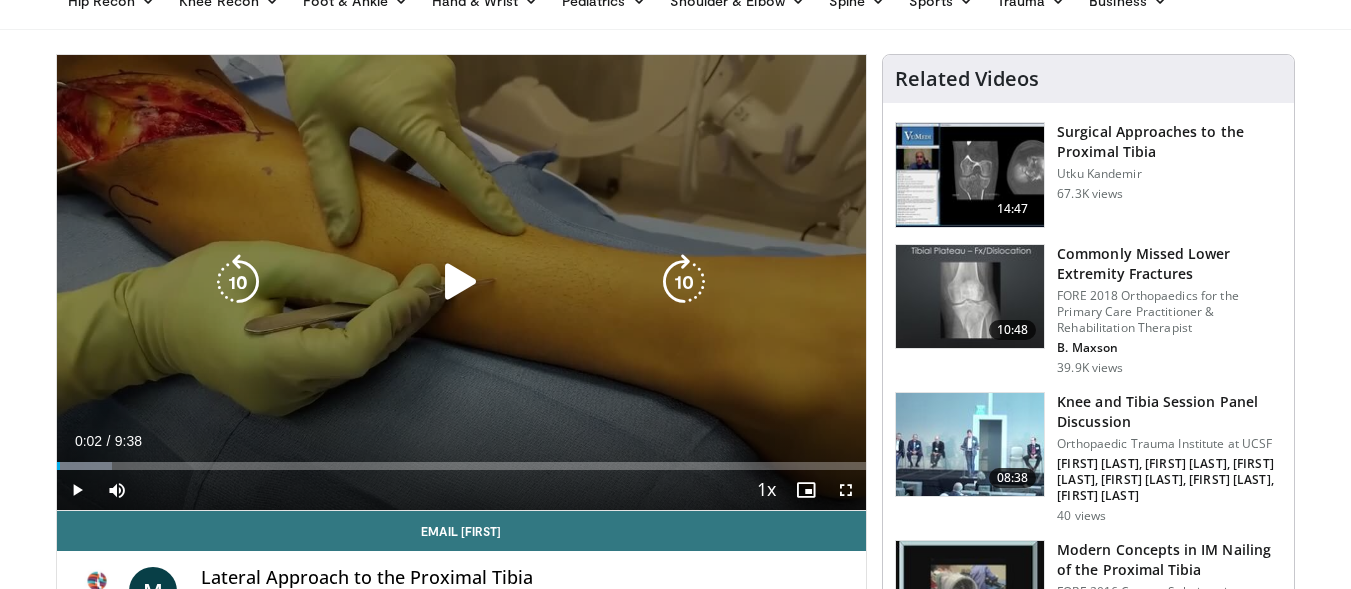 click at bounding box center (461, 282) 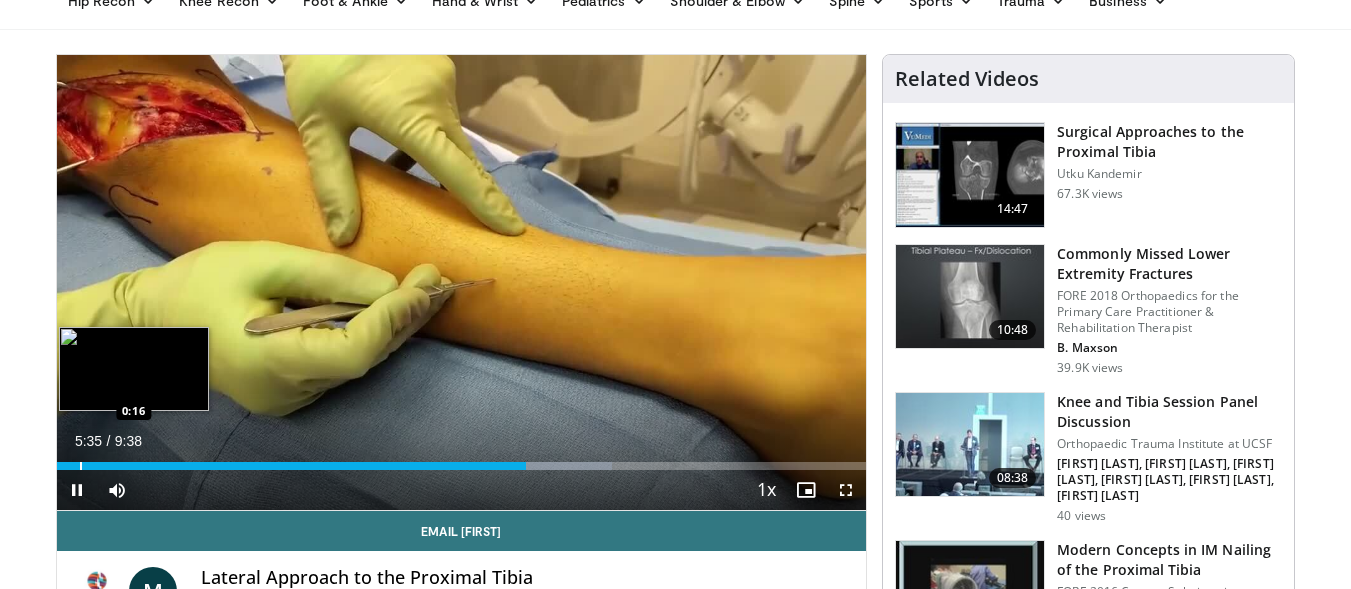 click on "Loaded :  68.57% 5:35 0:16" at bounding box center (462, 460) 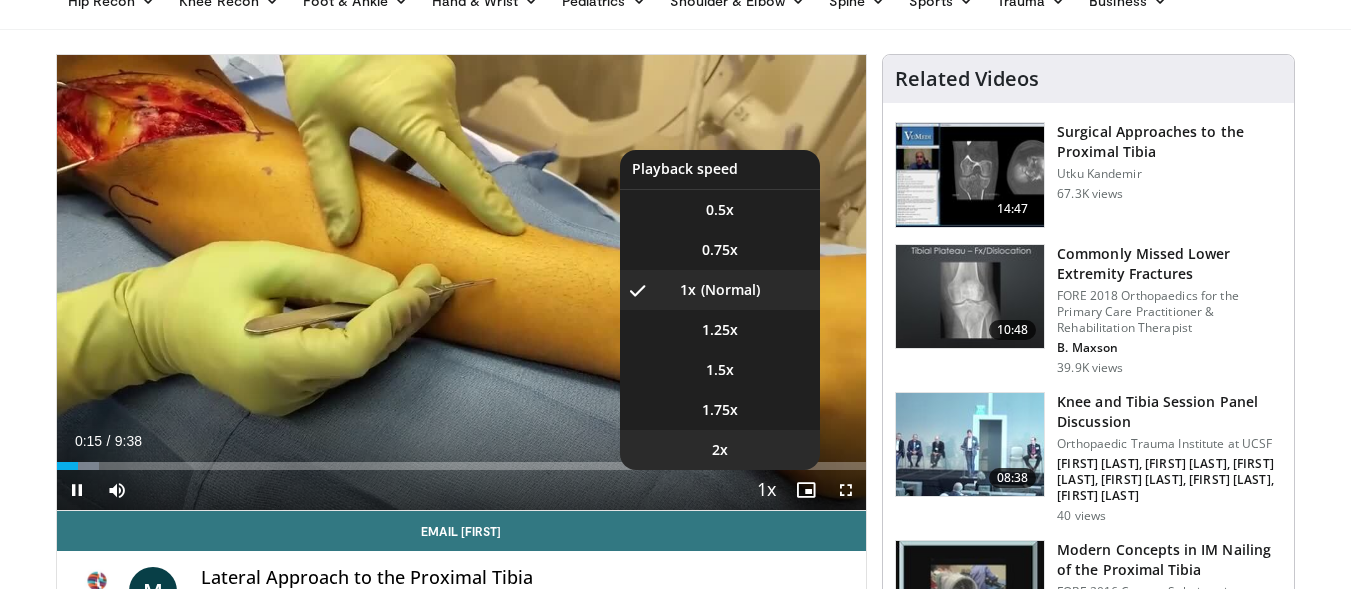 click on "2x" at bounding box center (720, 450) 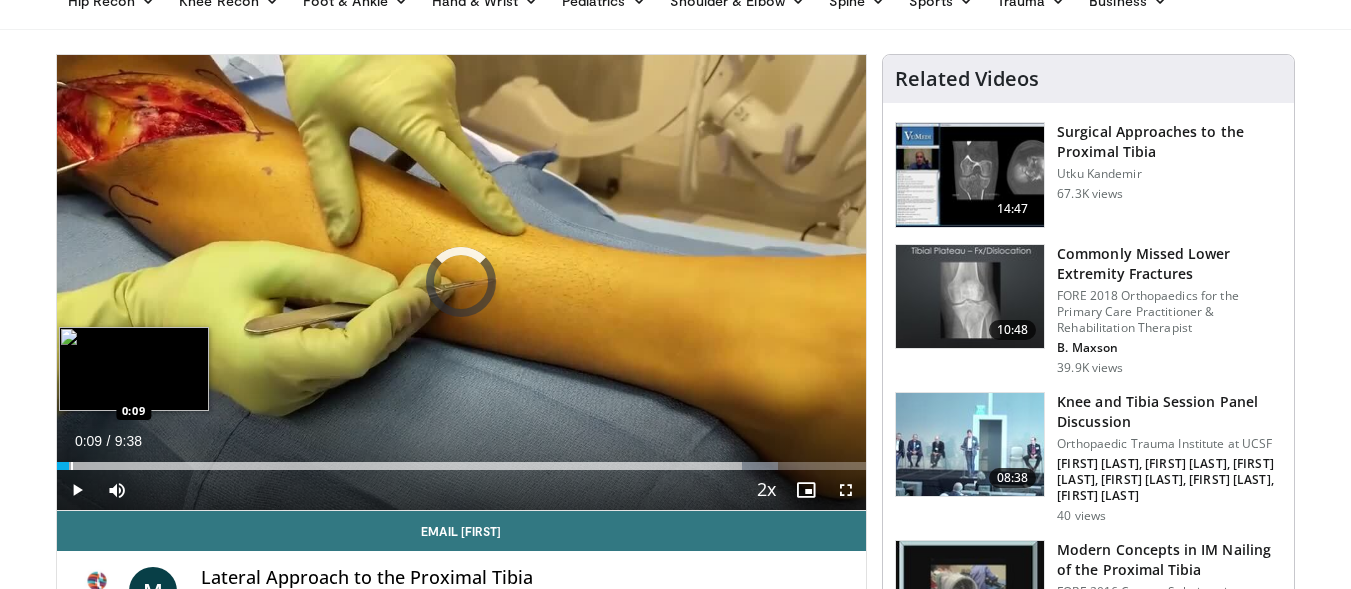 click at bounding box center (72, 466) 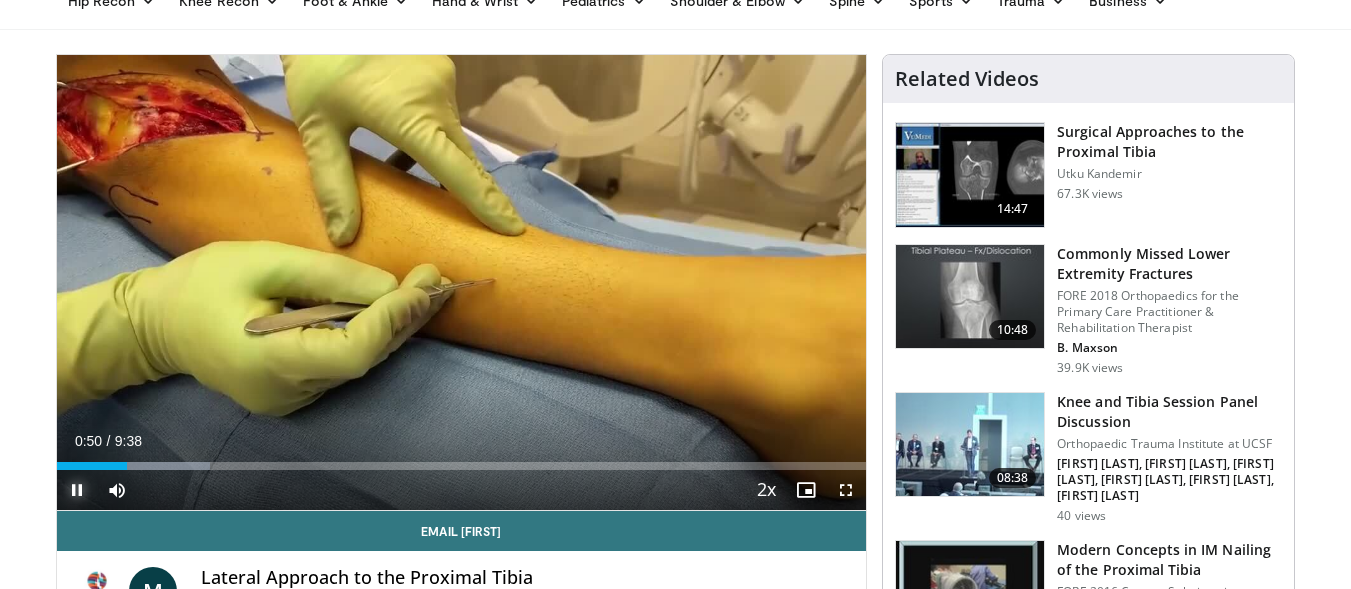 click at bounding box center (77, 490) 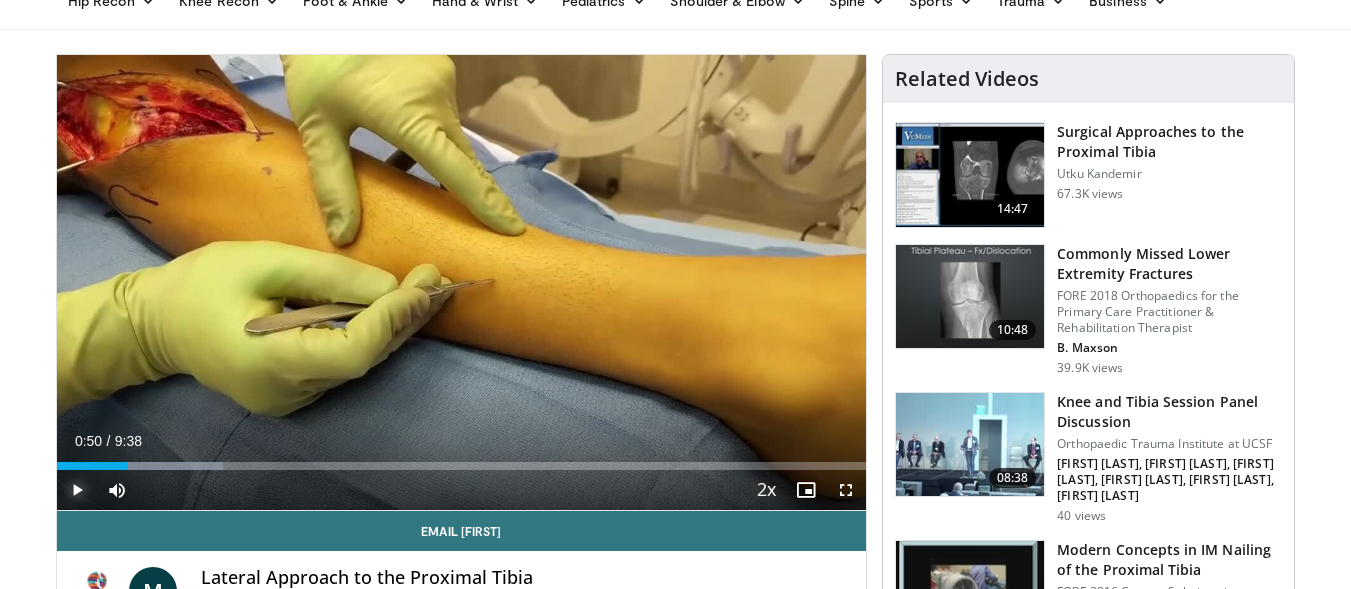 click at bounding box center (77, 490) 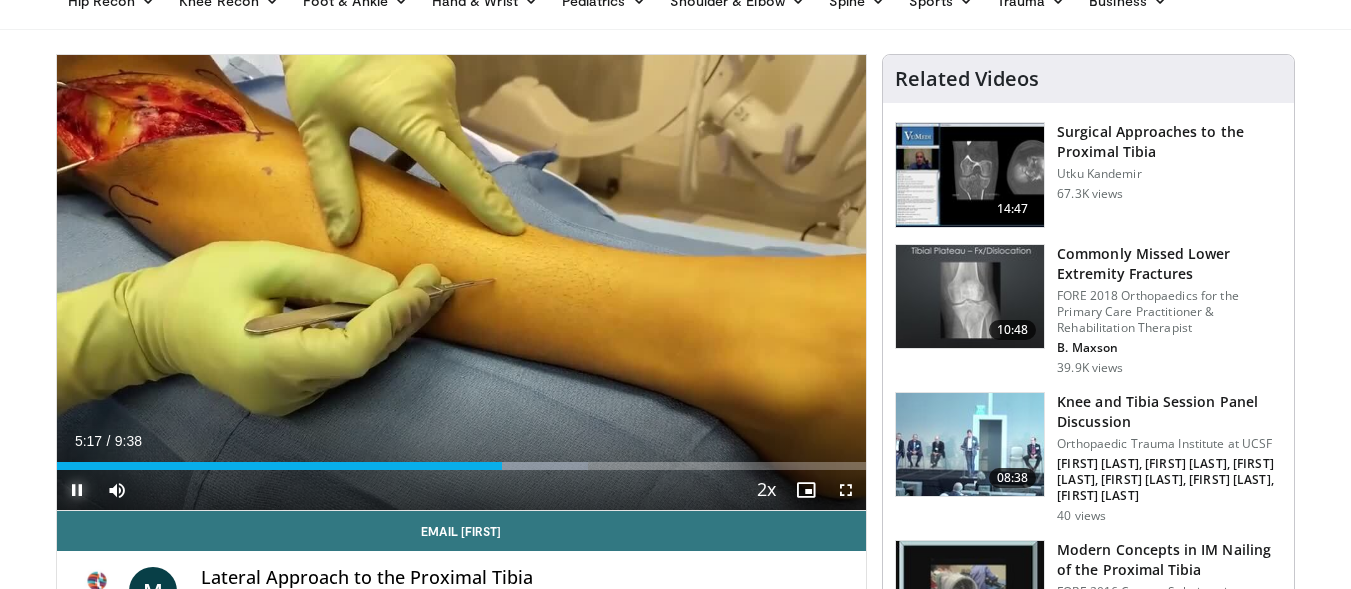 type 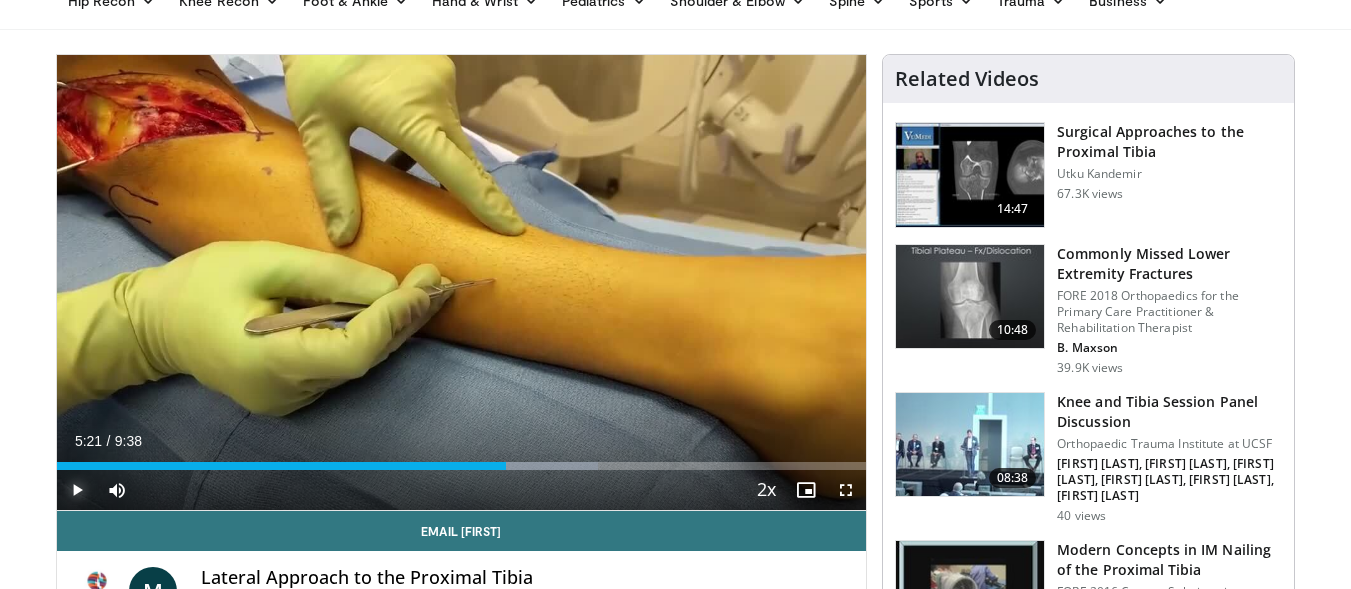 click on "Play" at bounding box center (77, 490) 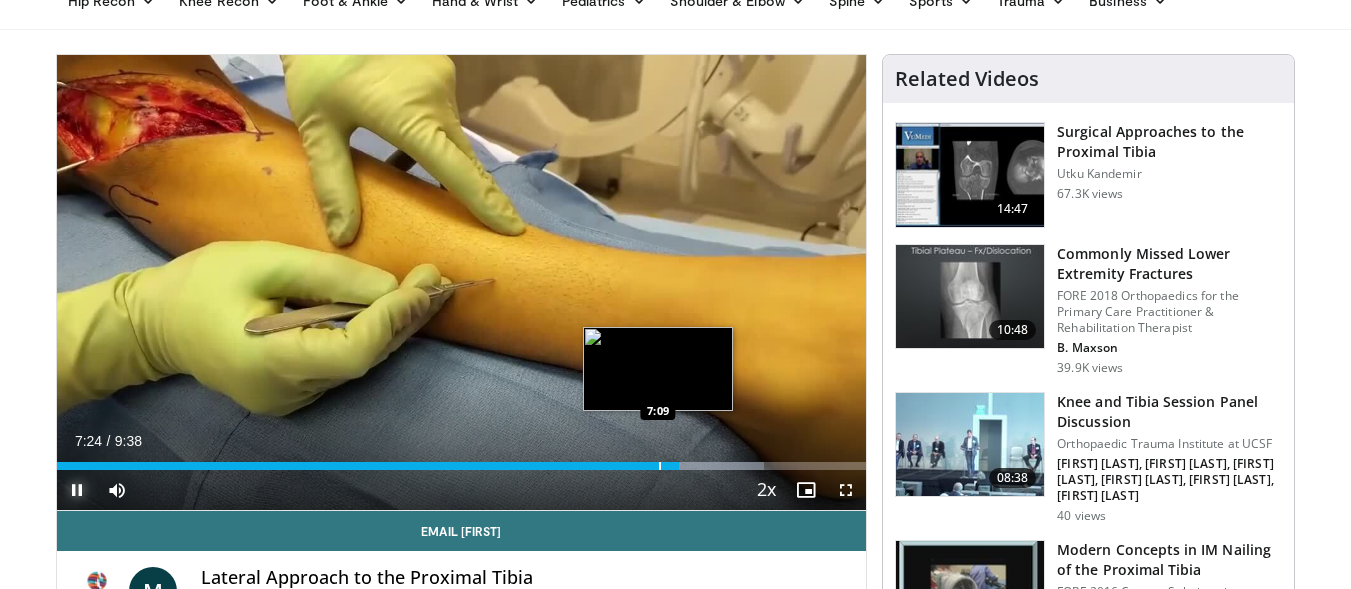 click at bounding box center [660, 466] 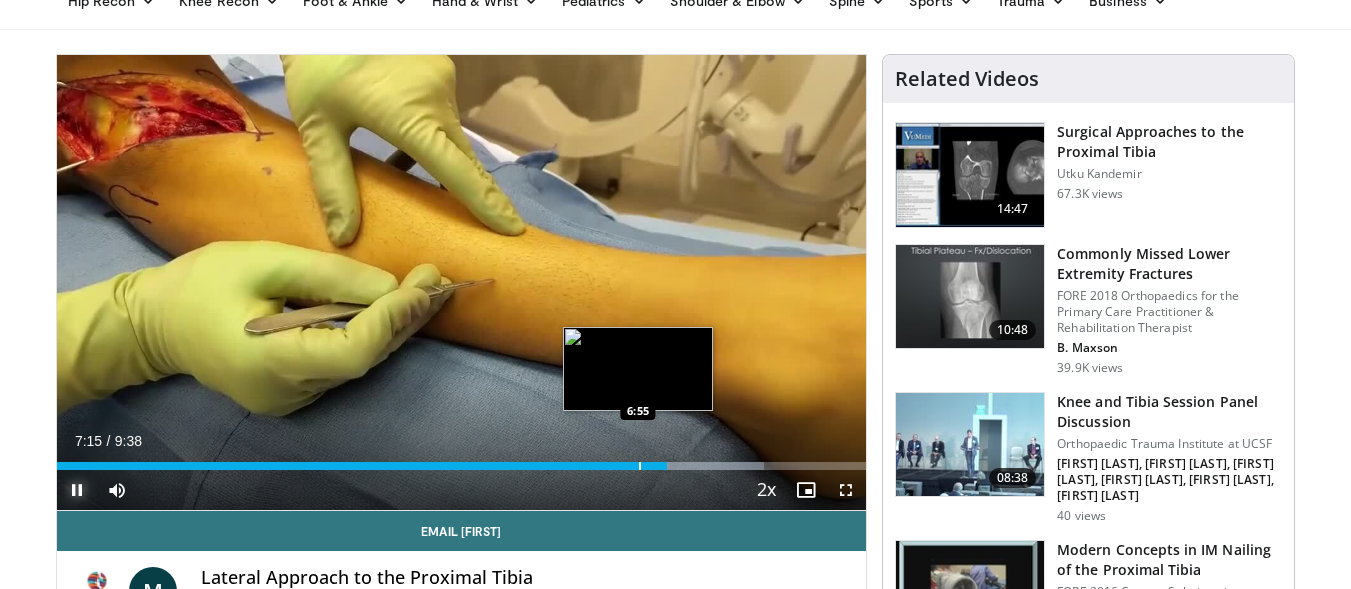 click at bounding box center [640, 466] 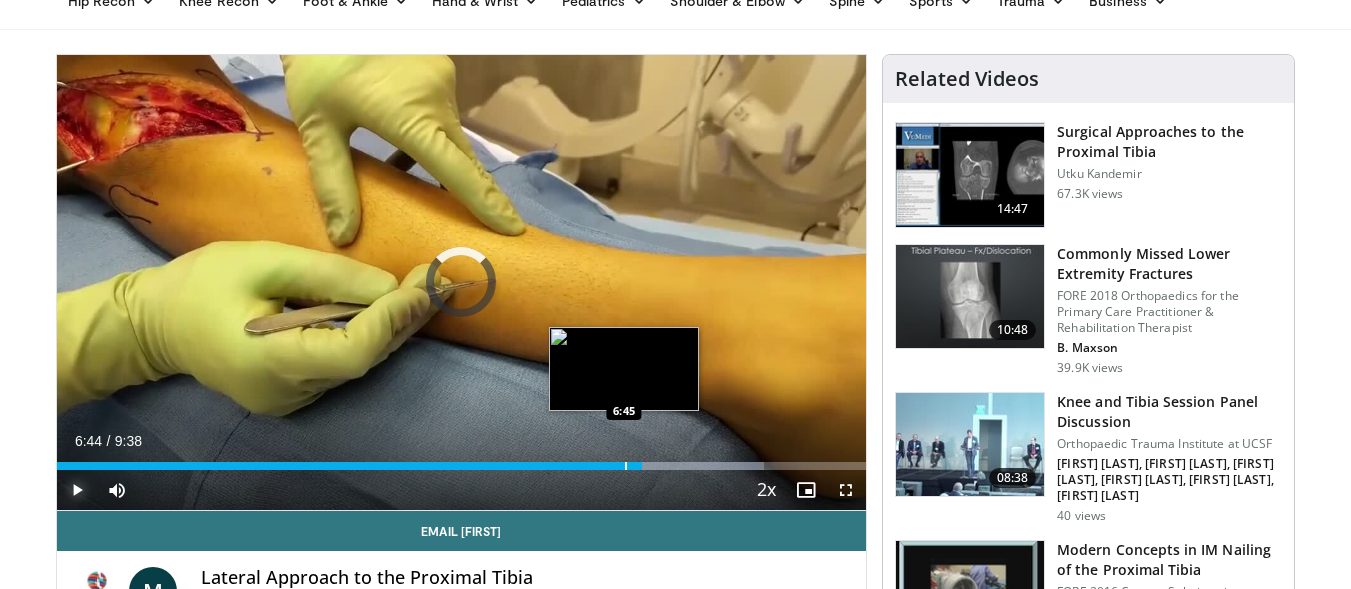 click at bounding box center (626, 466) 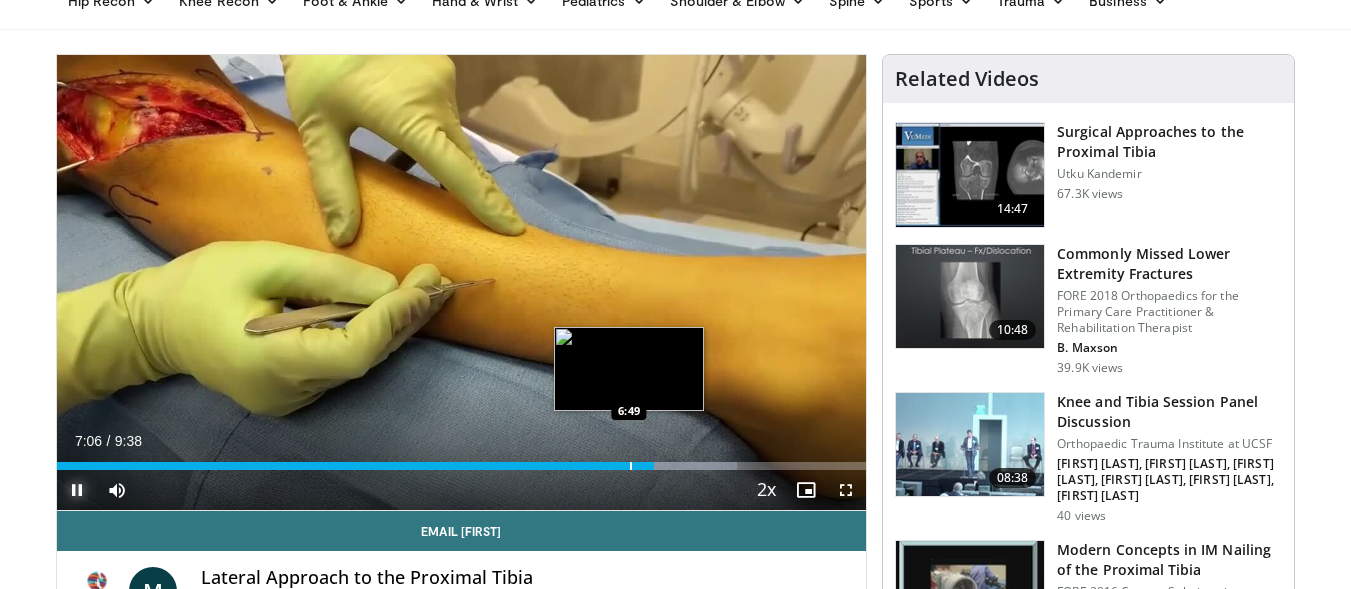 click at bounding box center (631, 466) 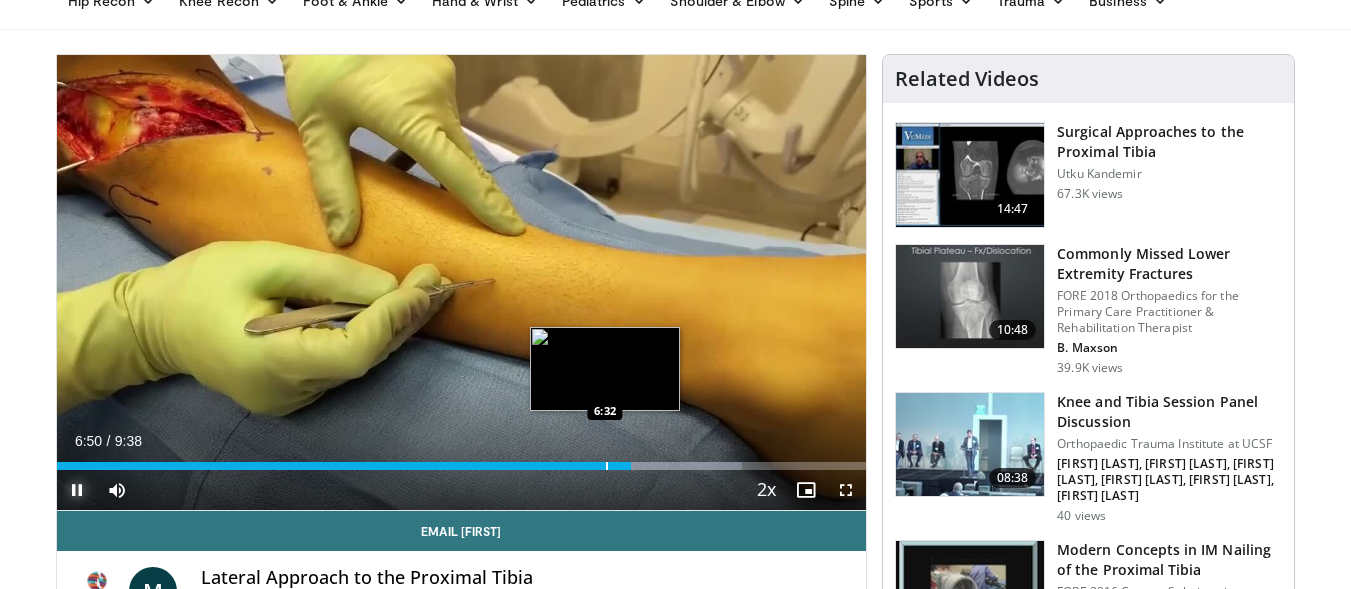 click at bounding box center (607, 466) 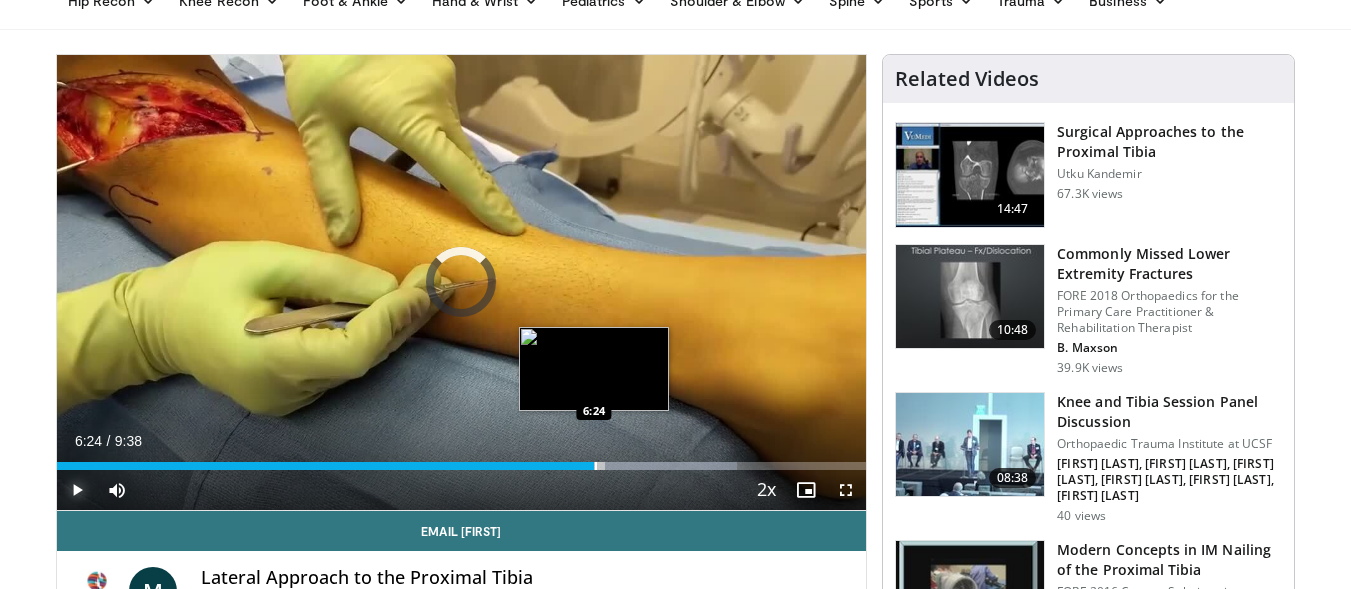 click on "Loaded :  84.01% 7:05 6:24" at bounding box center [462, 460] 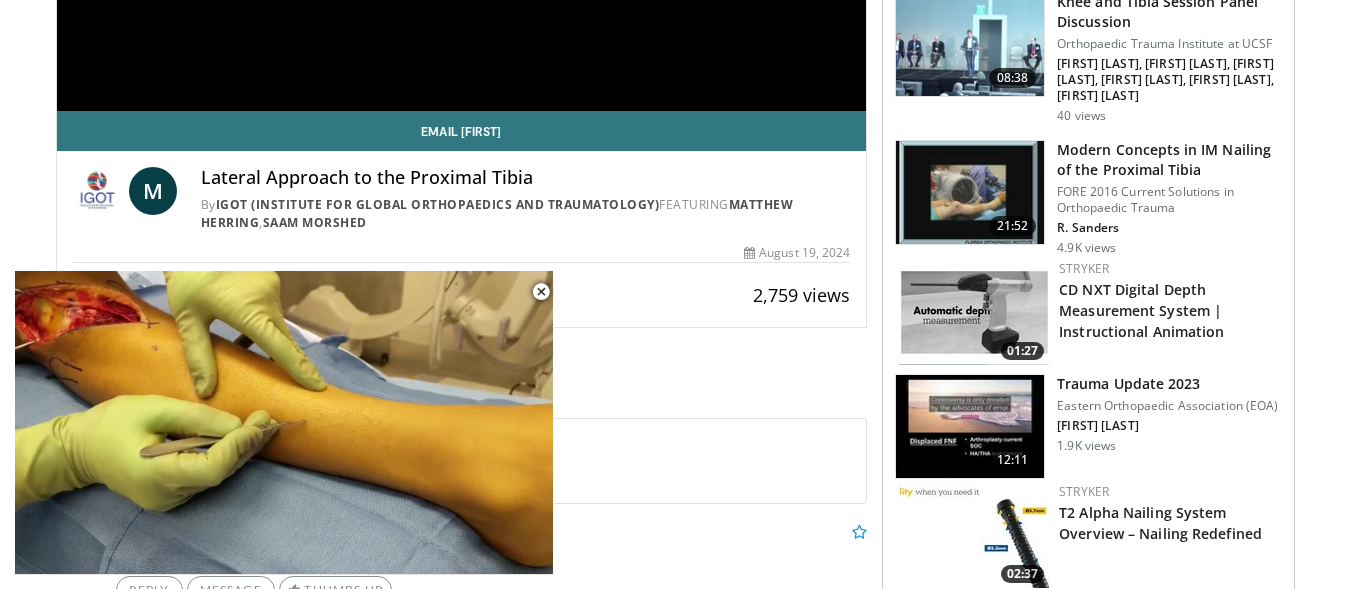 scroll, scrollTop: 400, scrollLeft: 0, axis: vertical 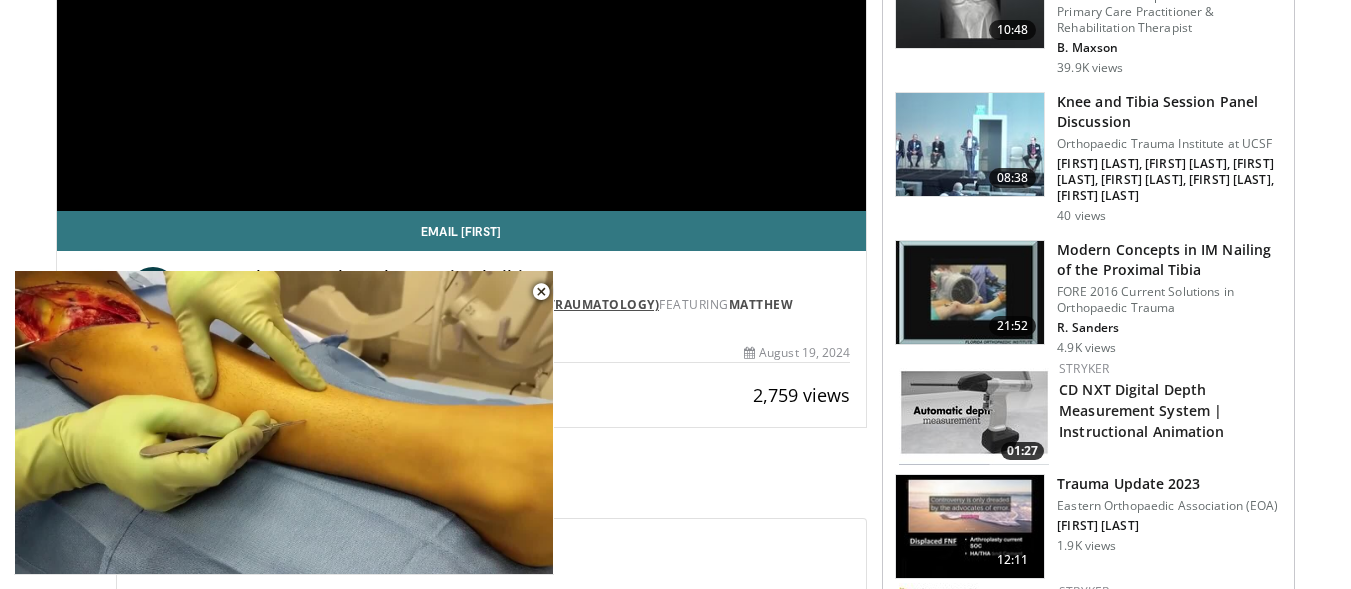 click at bounding box center [541, 292] 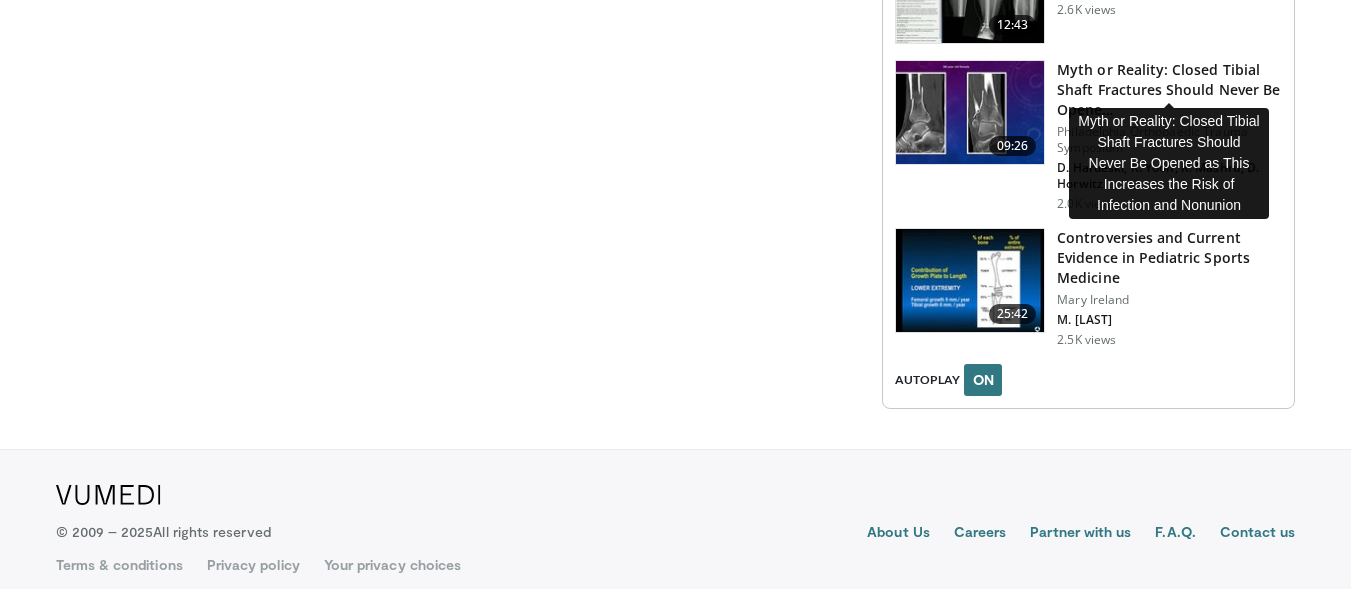 scroll, scrollTop: 2464, scrollLeft: 0, axis: vertical 